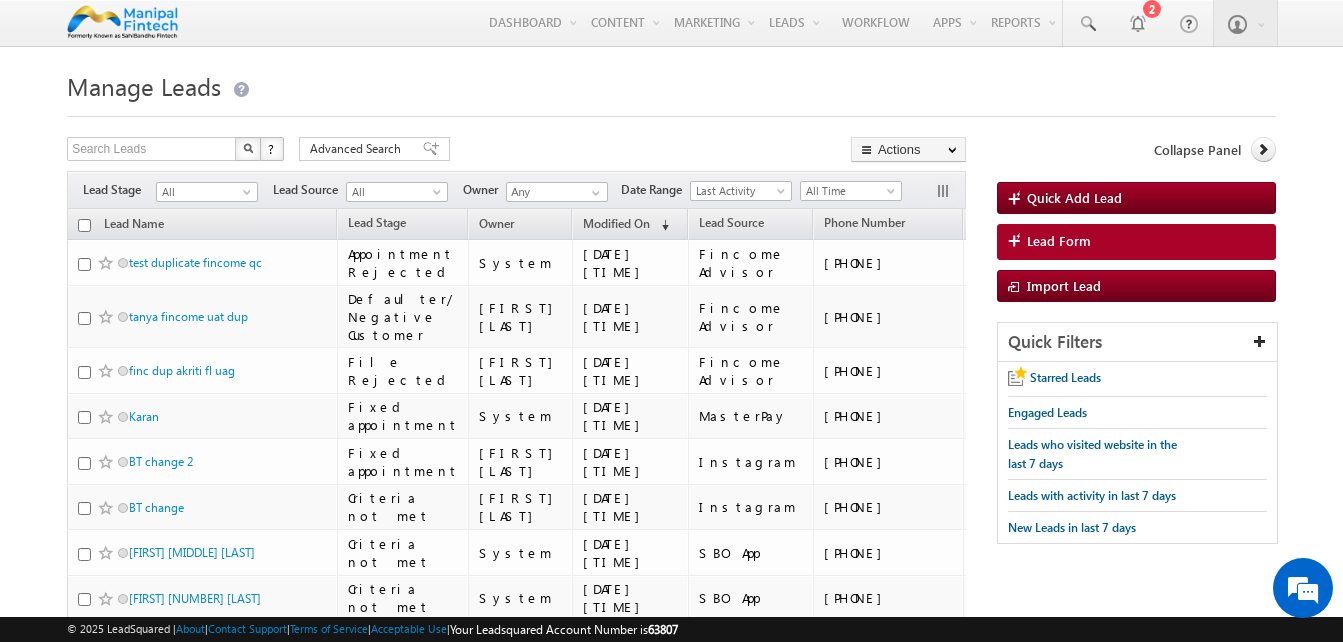 scroll, scrollTop: 0, scrollLeft: 0, axis: both 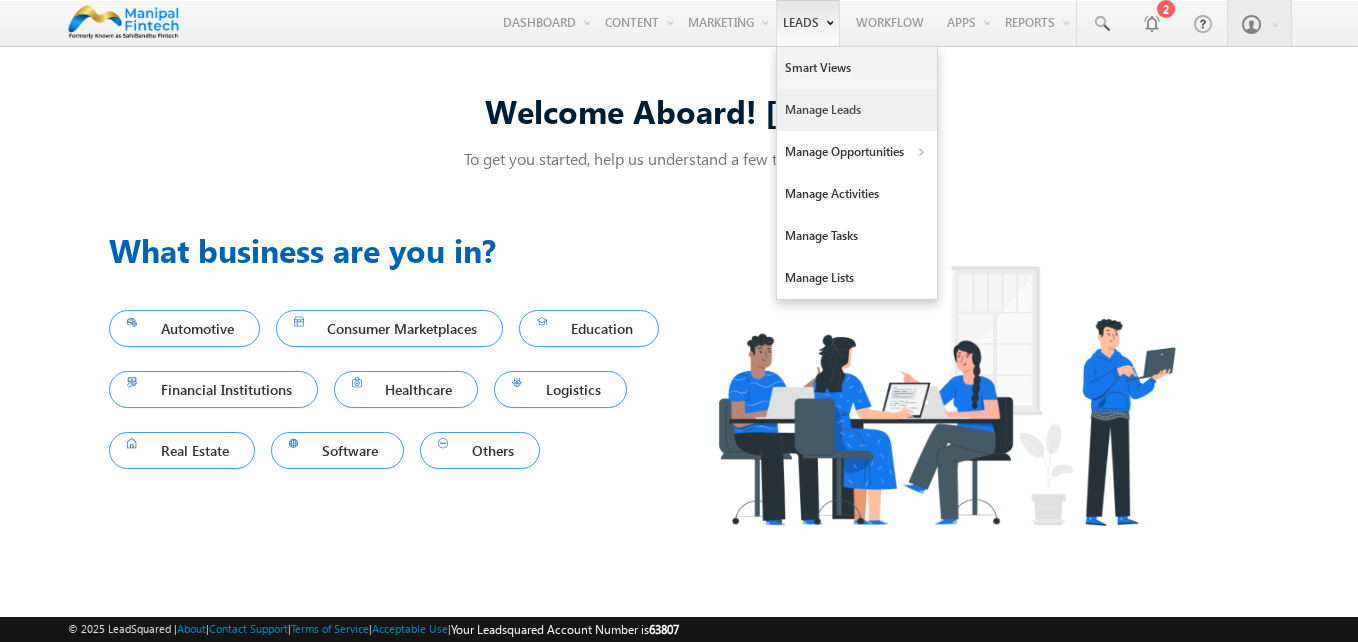 click on "Manage Leads" at bounding box center (857, 110) 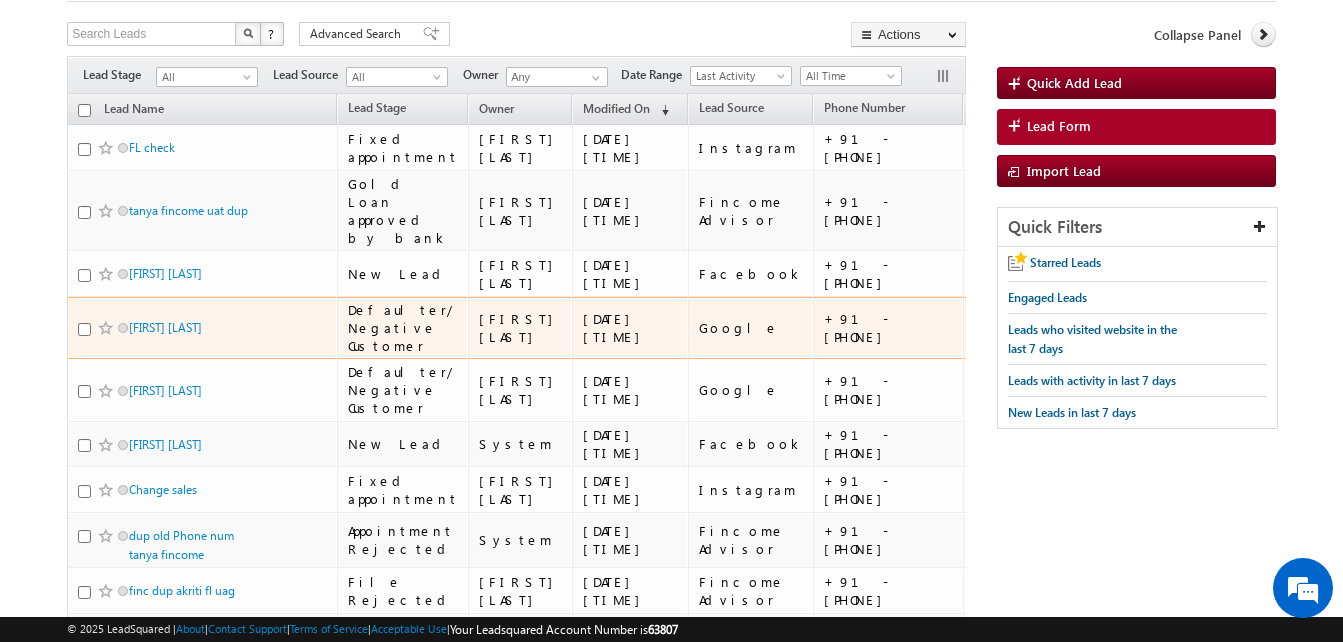 scroll, scrollTop: 117, scrollLeft: 0, axis: vertical 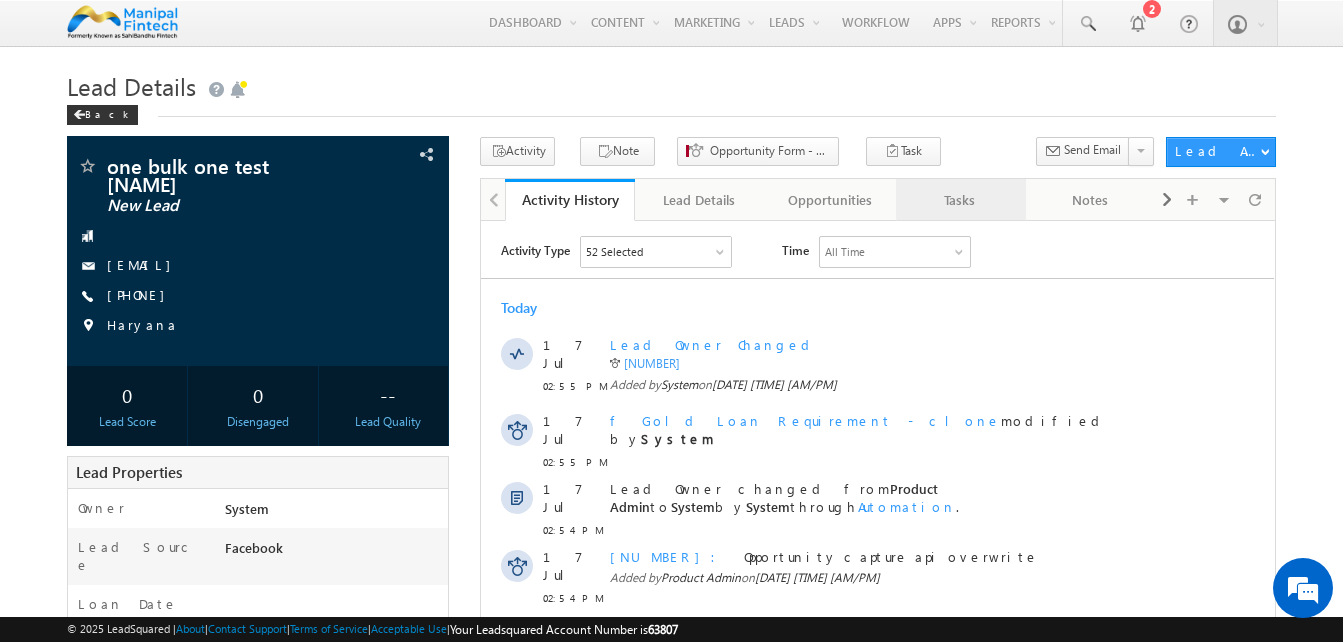 click on "Tasks" at bounding box center [960, 200] 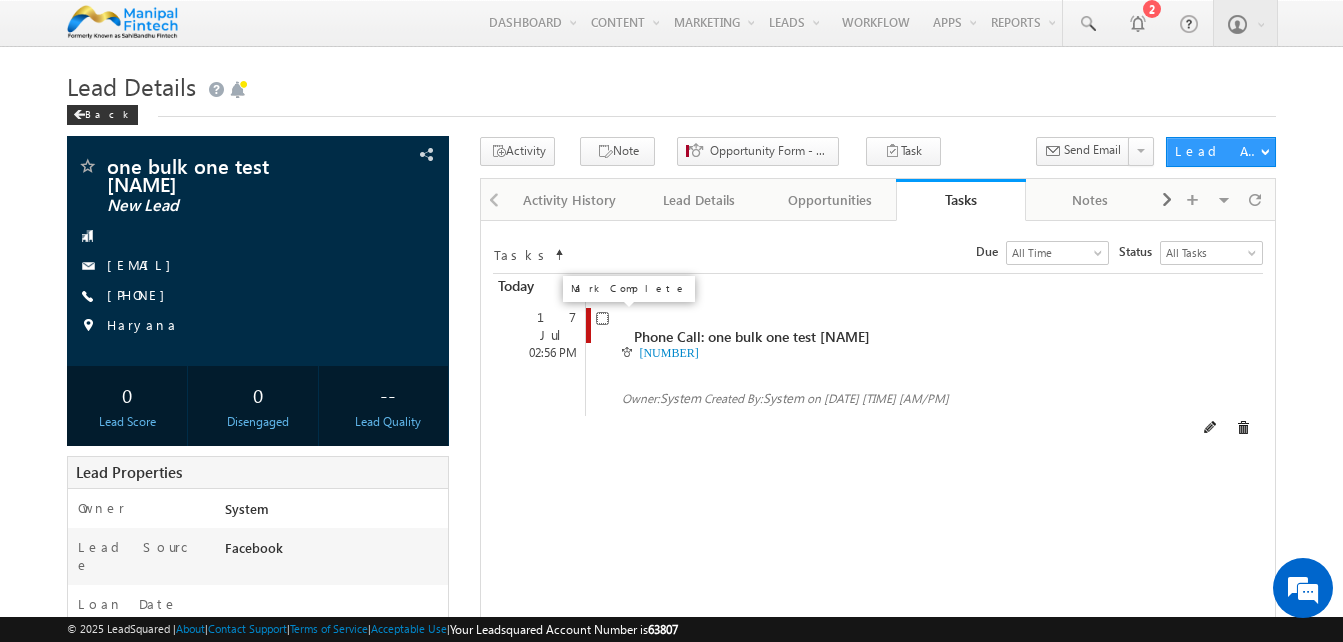 click at bounding box center (602, 318) 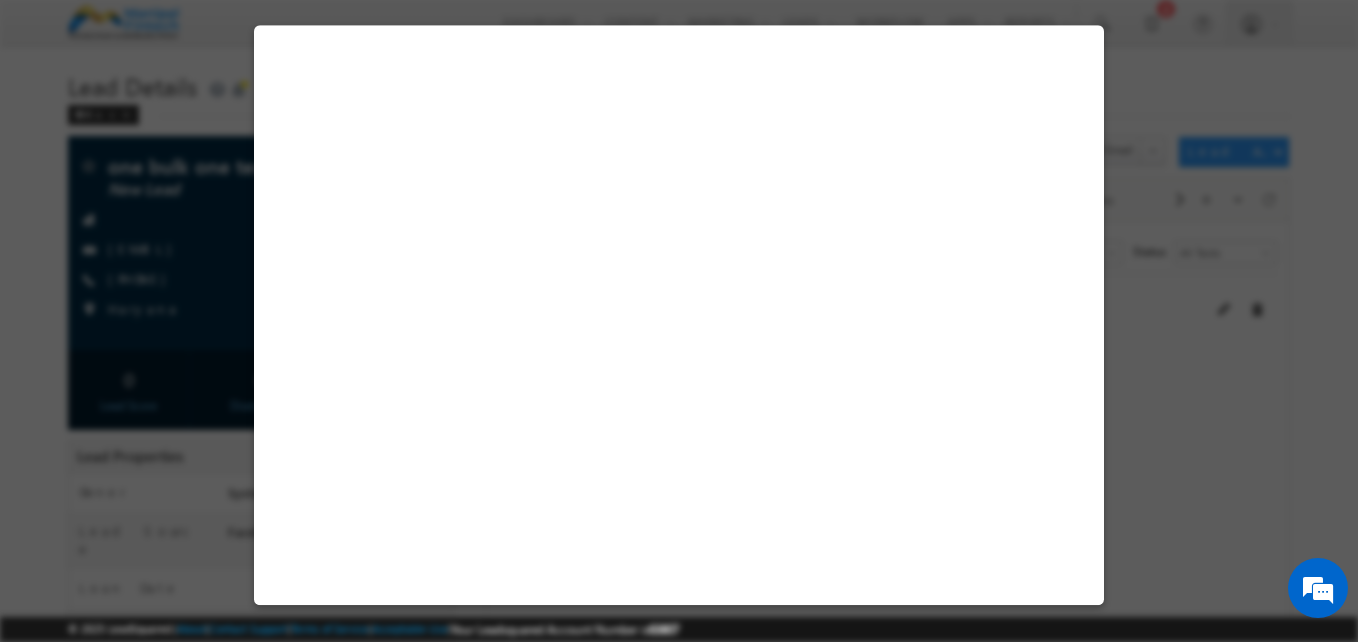 select on "Facebook" 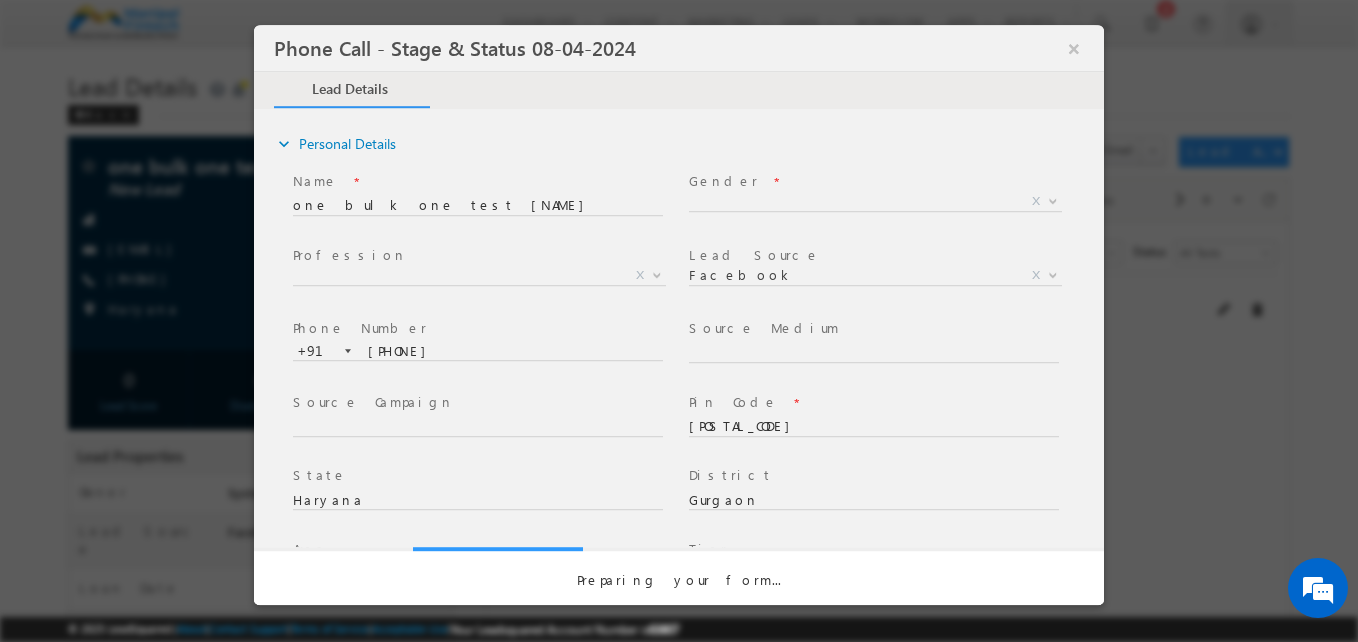 select on "Open" 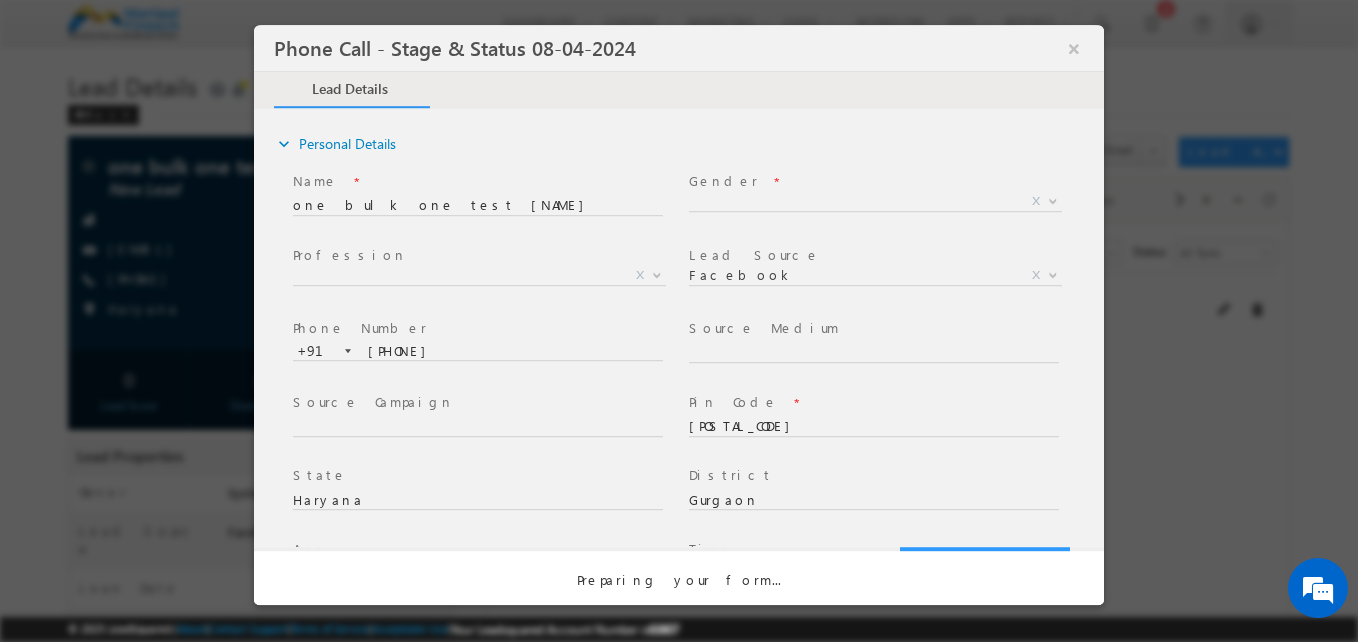 scroll, scrollTop: 0, scrollLeft: 0, axis: both 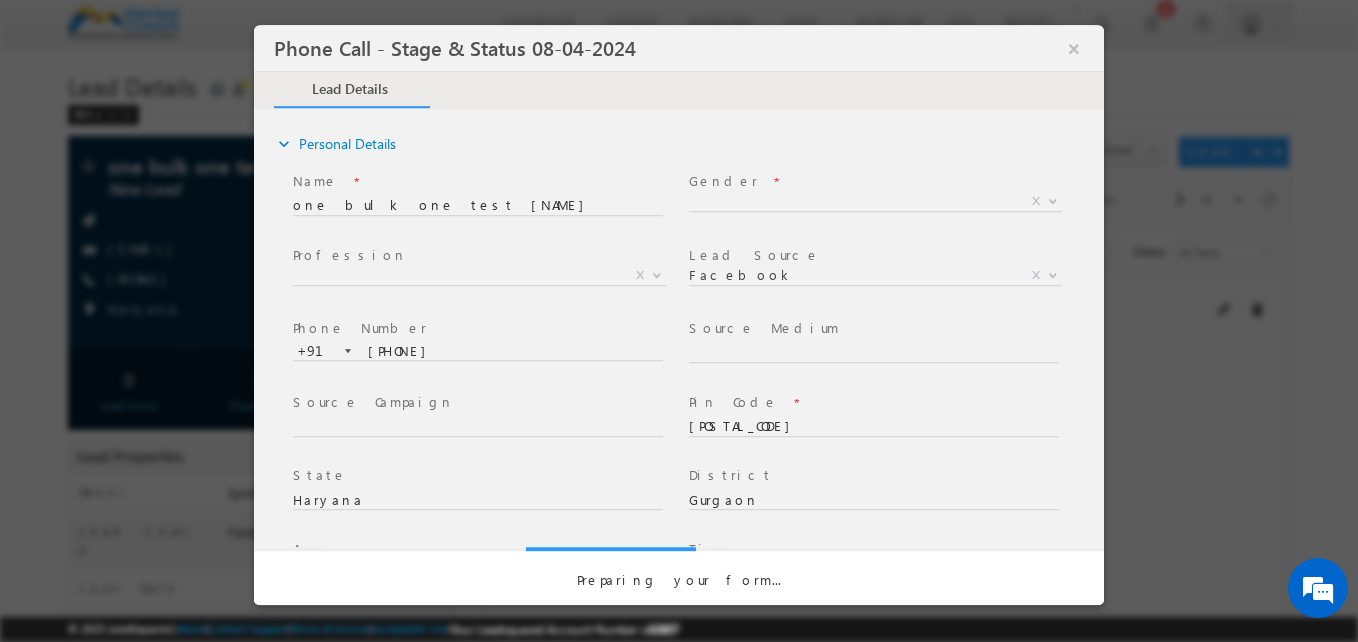 select on "Fresh Lead" 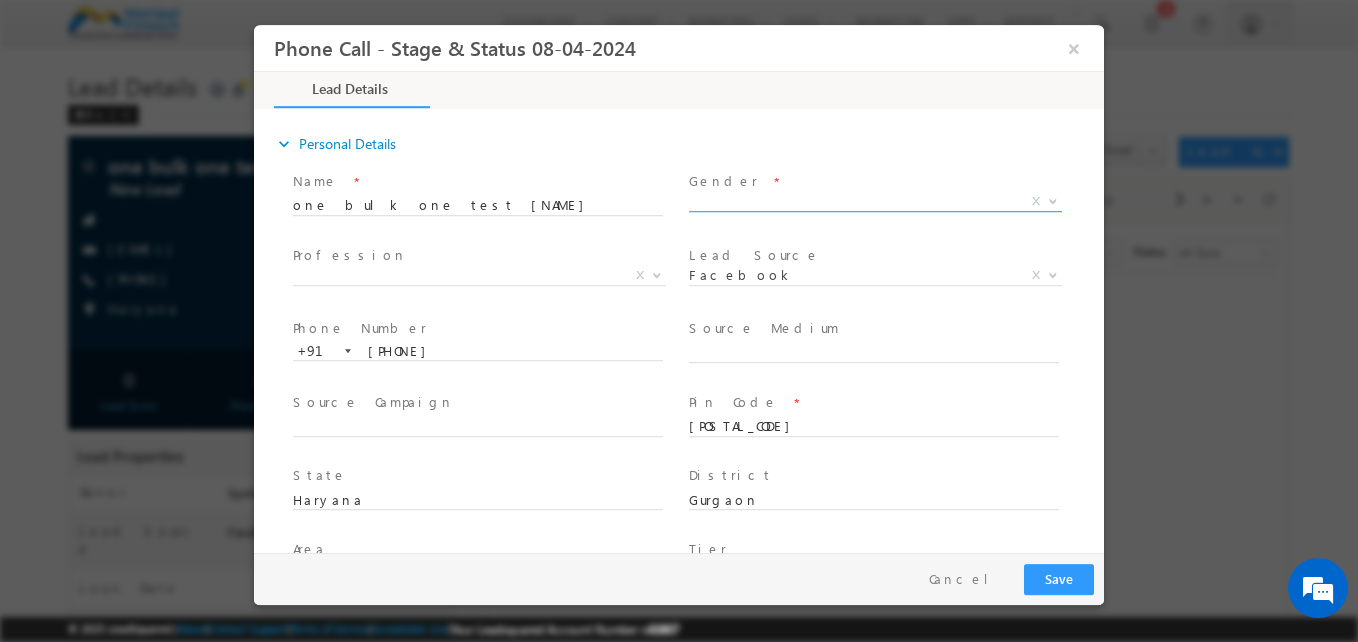 click on "X" at bounding box center (875, 202) 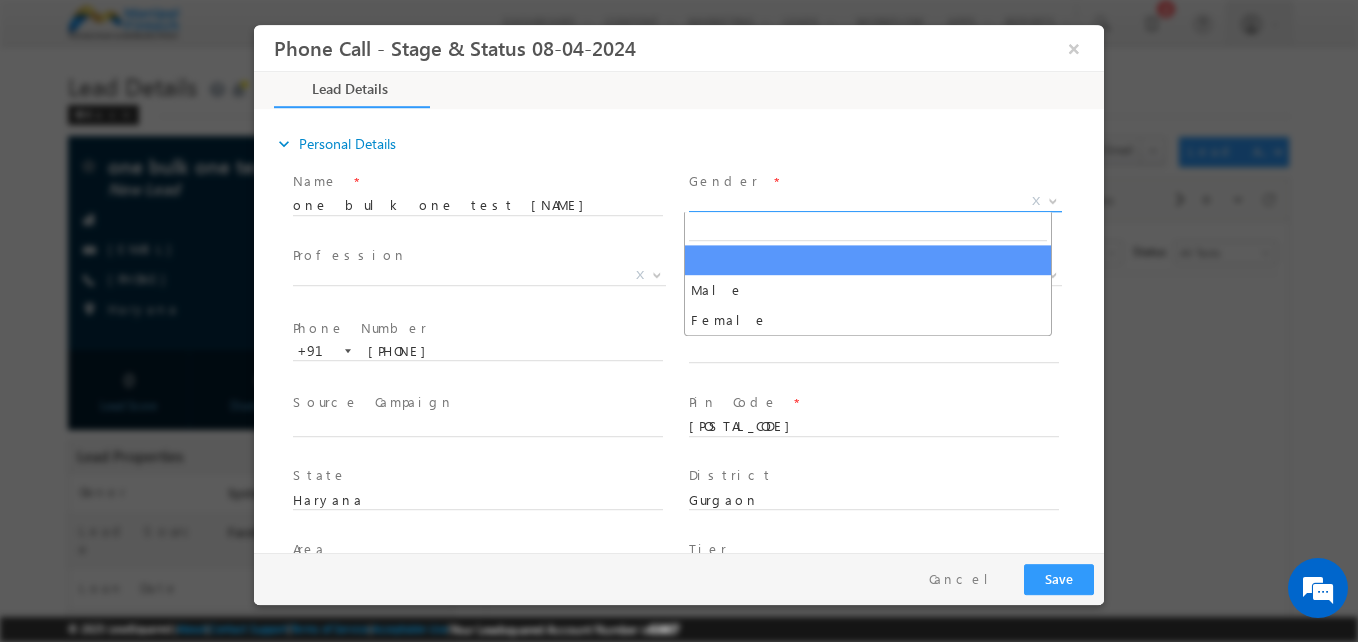 scroll, scrollTop: 0, scrollLeft: 0, axis: both 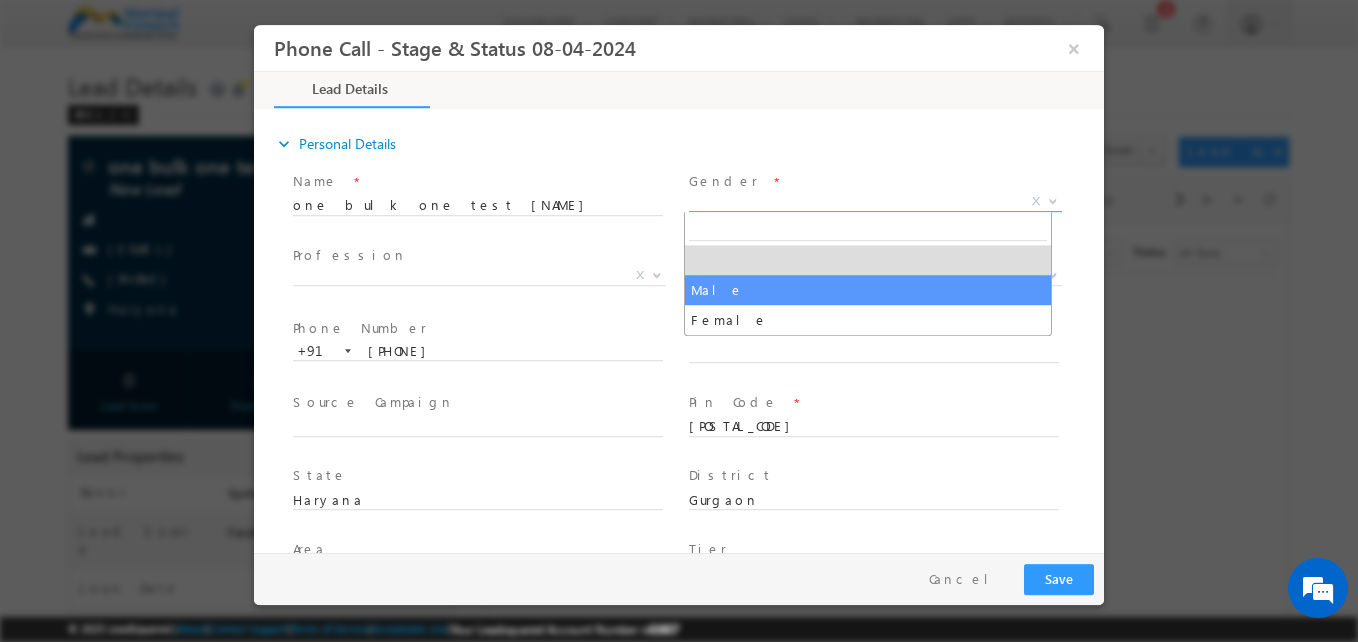 type on "07/17/25 4:02 PM" 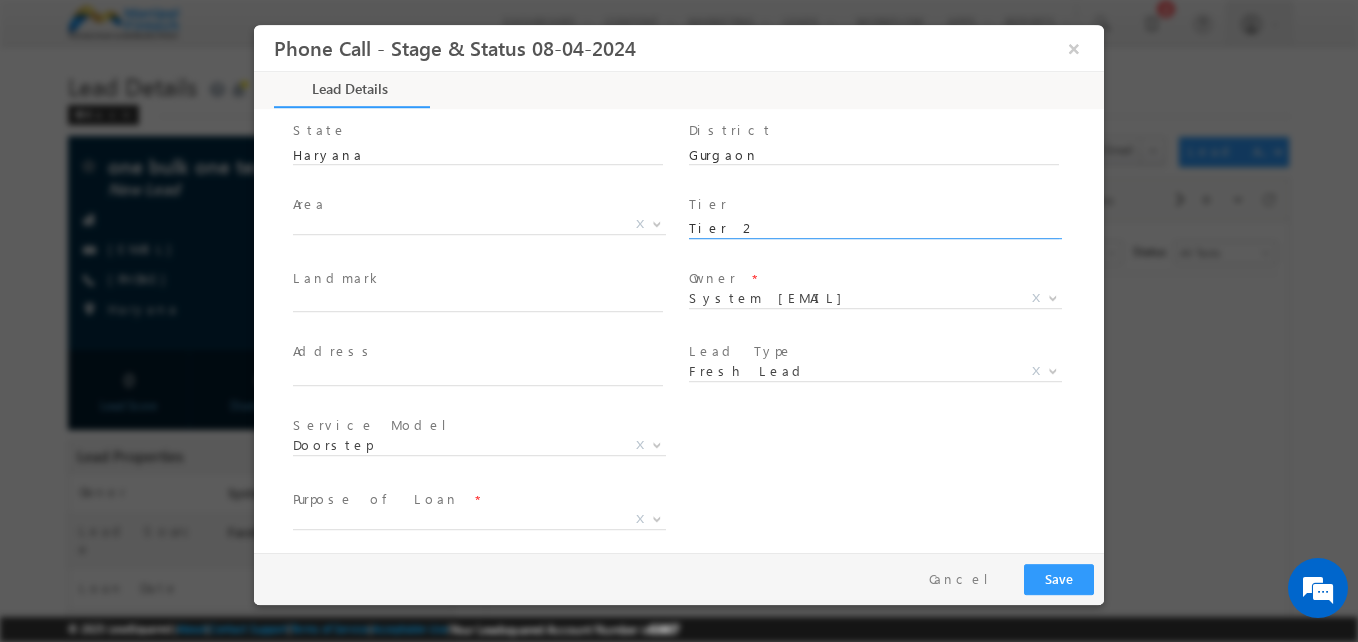 scroll, scrollTop: 347, scrollLeft: 0, axis: vertical 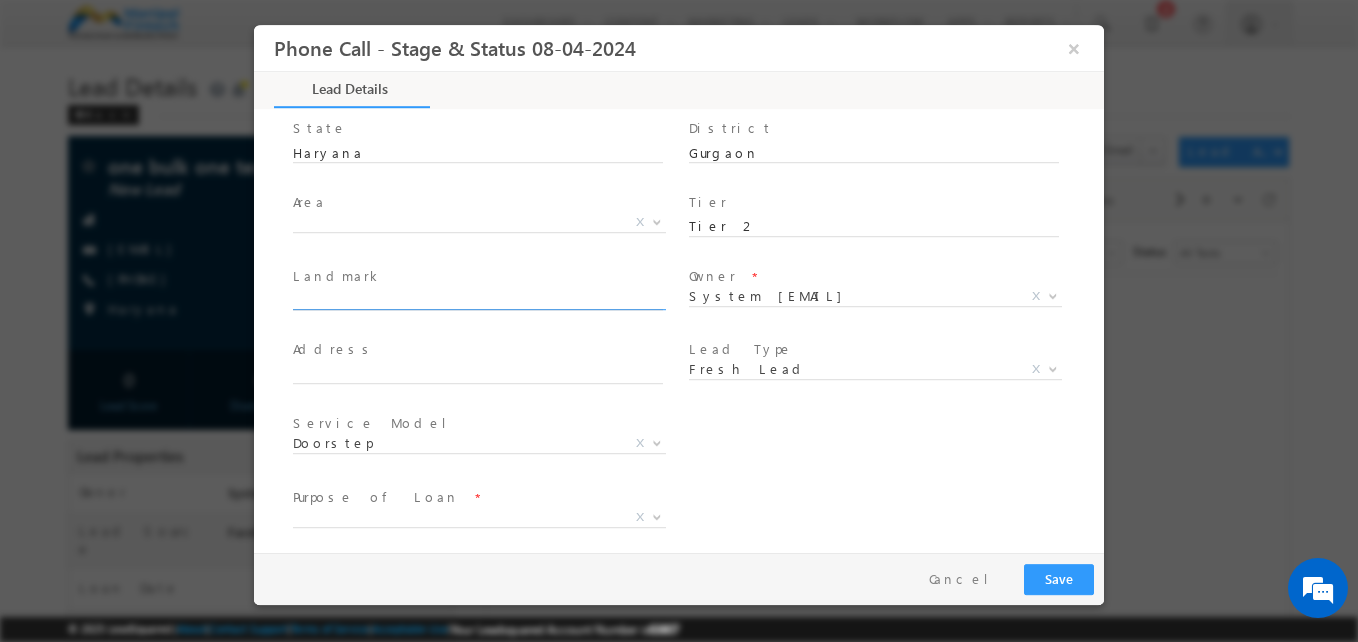 click at bounding box center (478, 301) 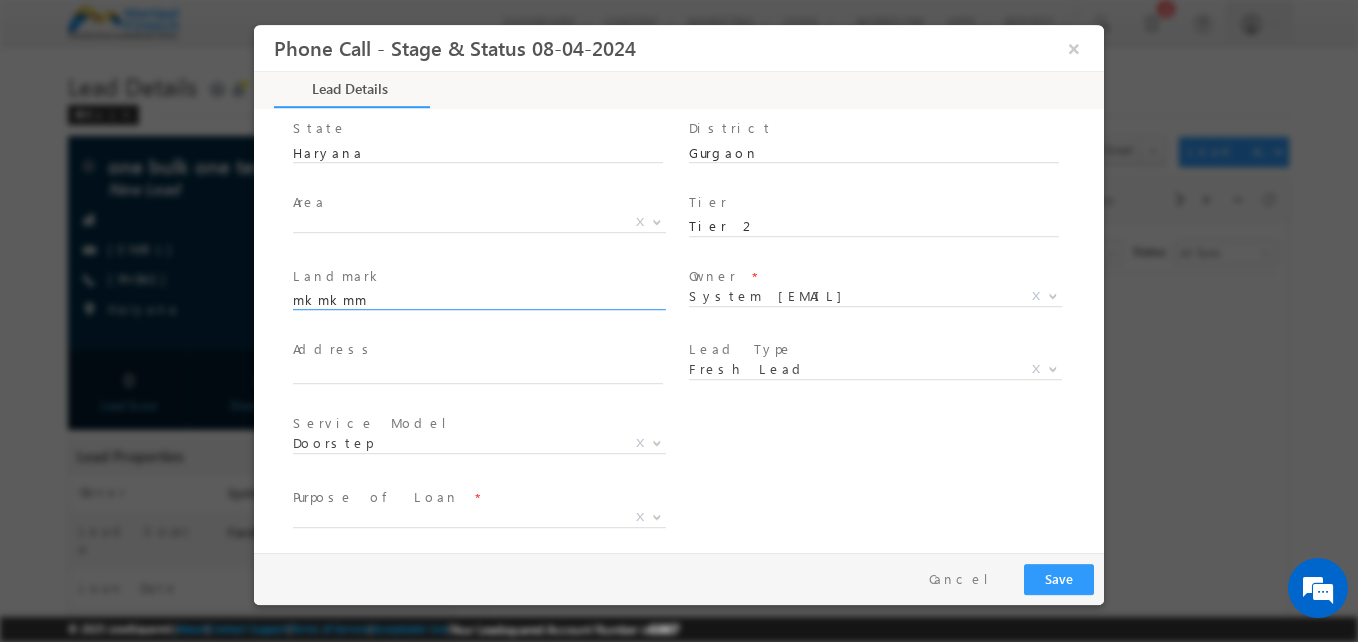 type on "mkmkmm" 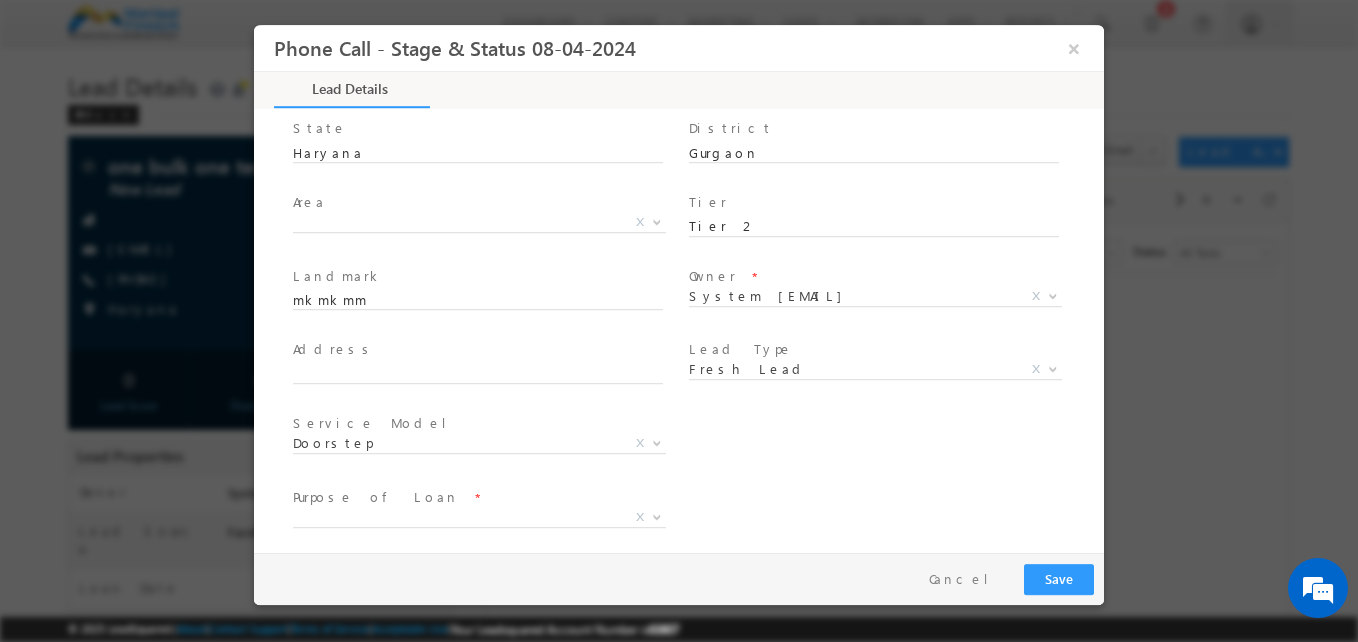 click on "Address
*" at bounding box center (477, 351) 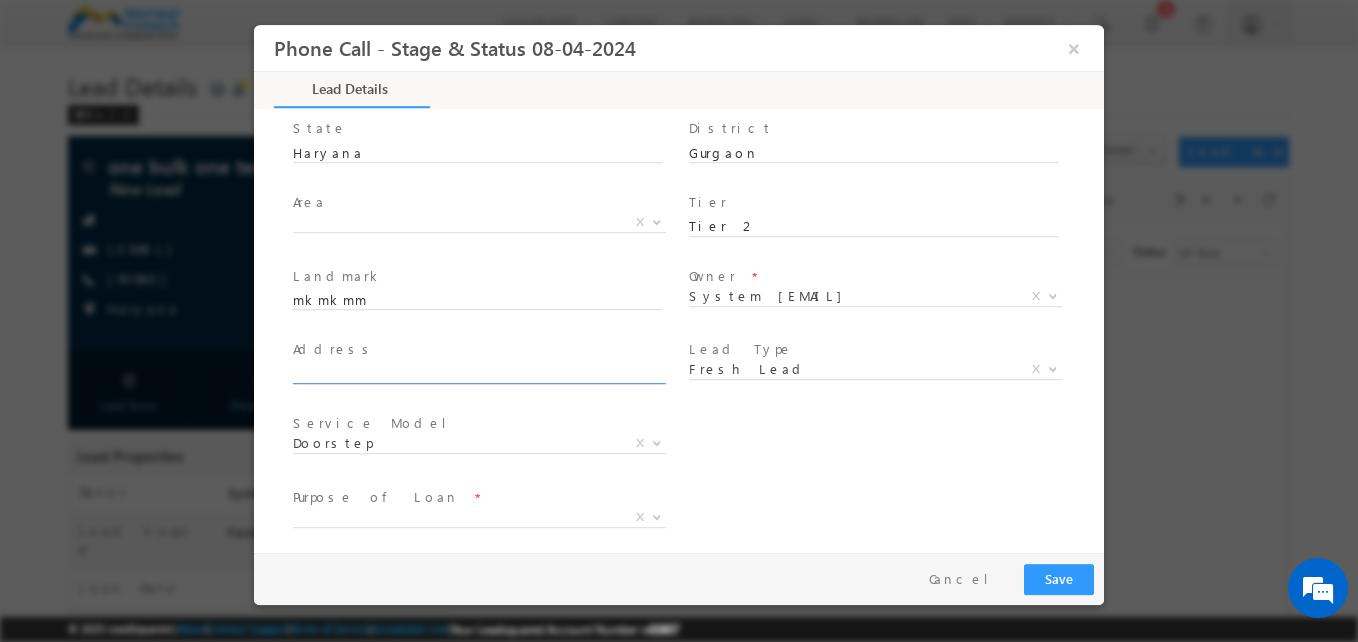 click at bounding box center [478, 375] 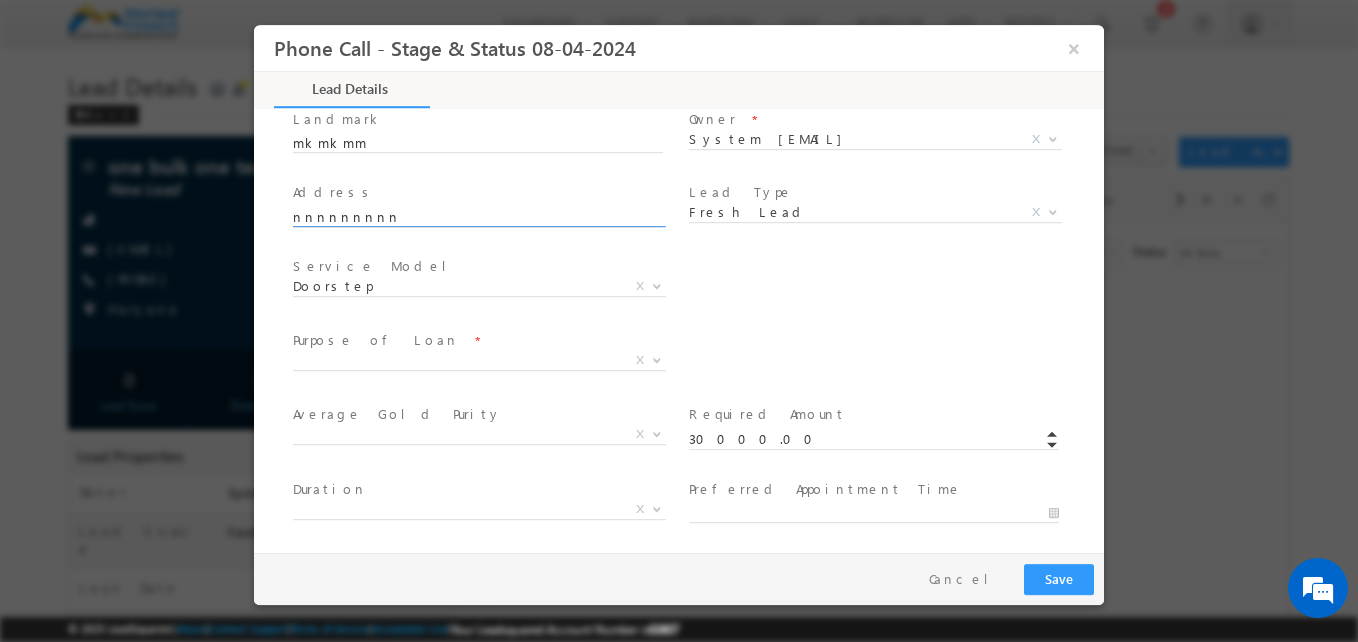 scroll, scrollTop: 507, scrollLeft: 0, axis: vertical 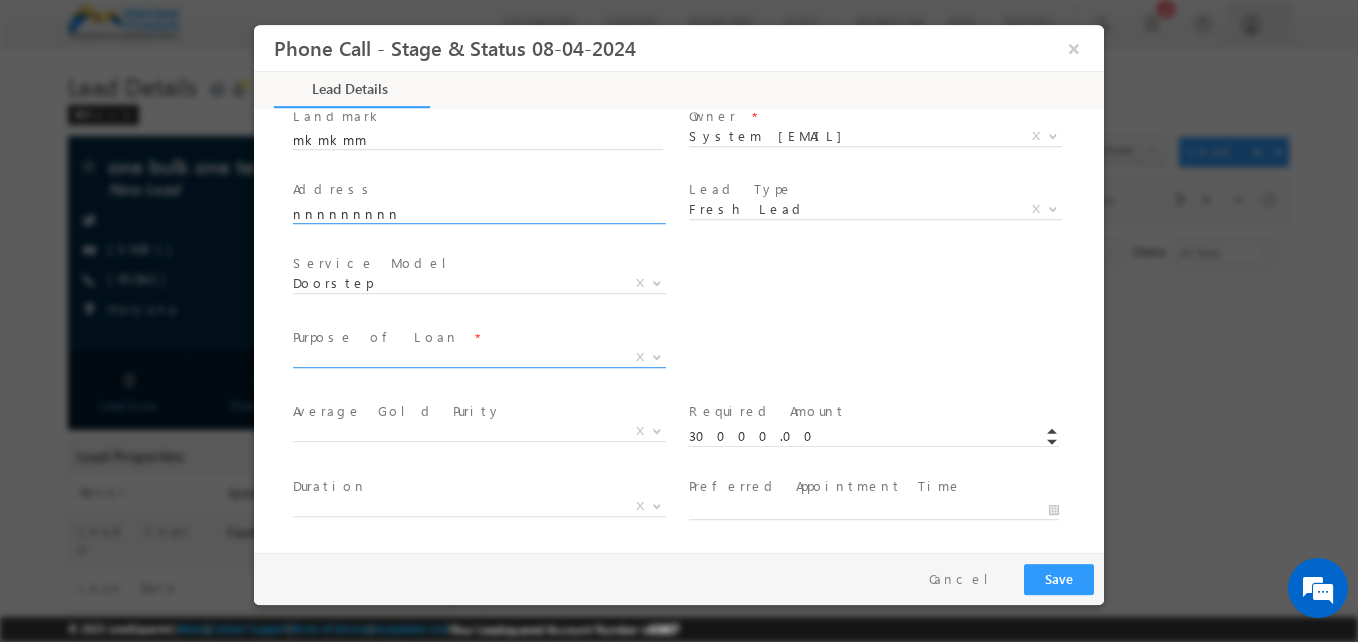 type on "nnnnnnnnn" 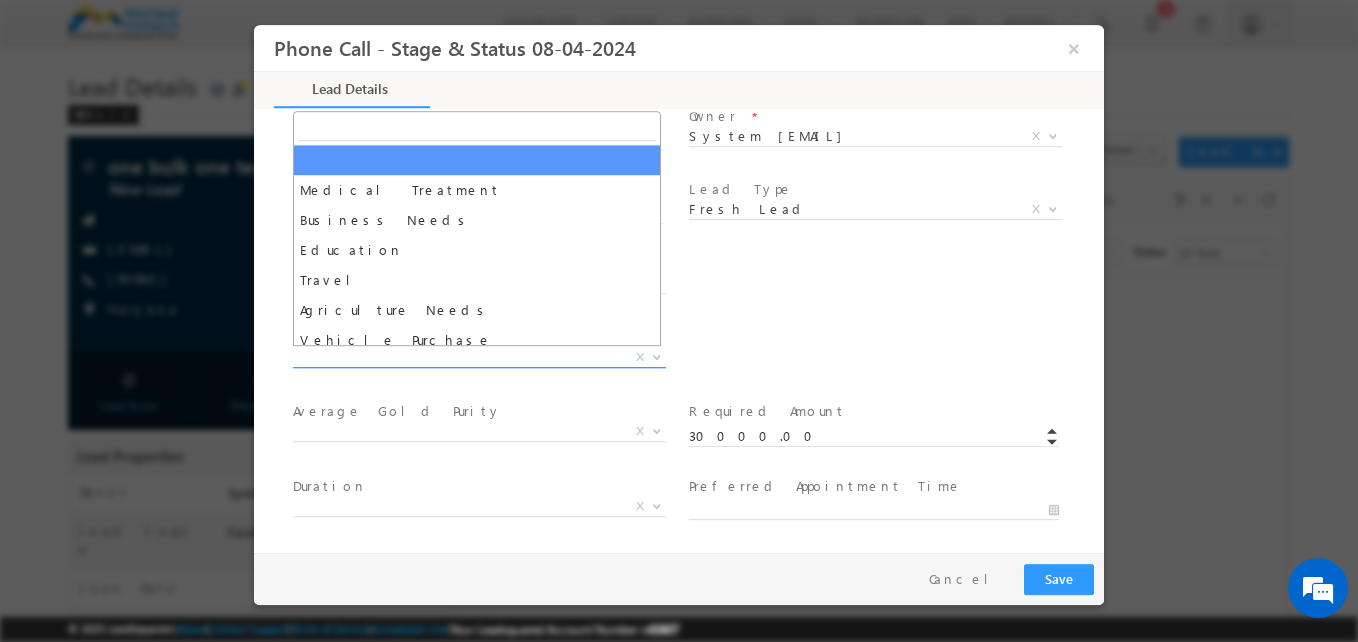 click on "X" at bounding box center (479, 358) 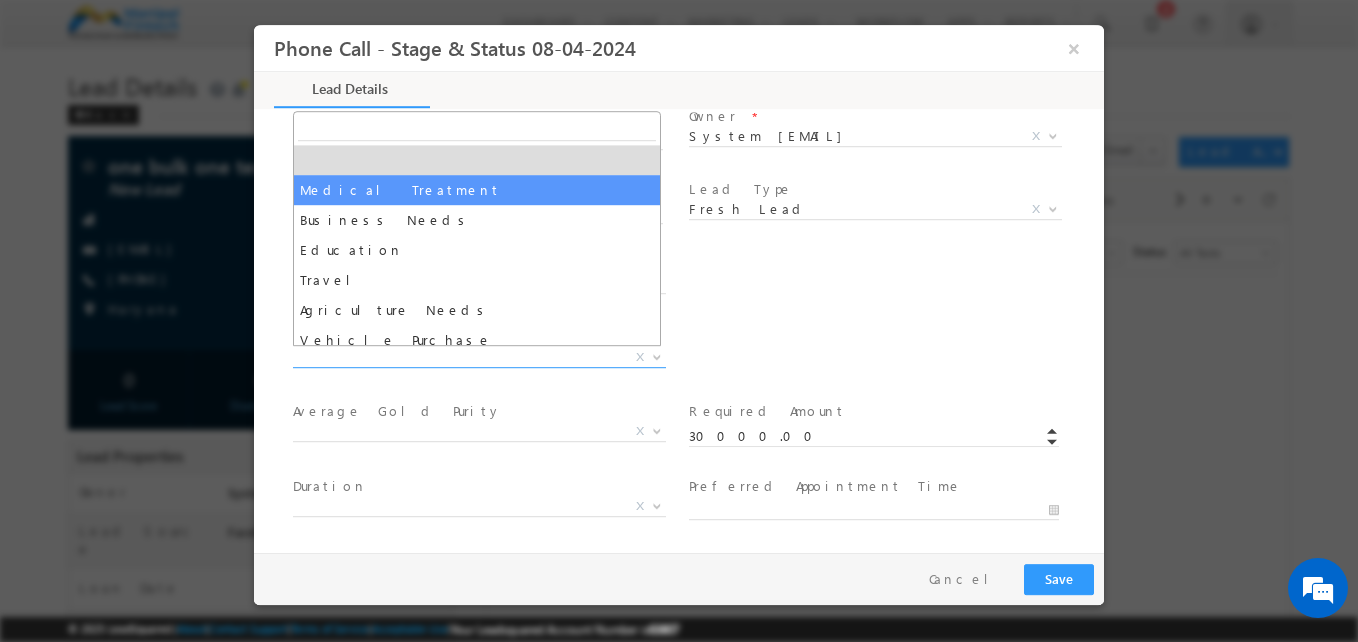 select on "Medical Treatment" 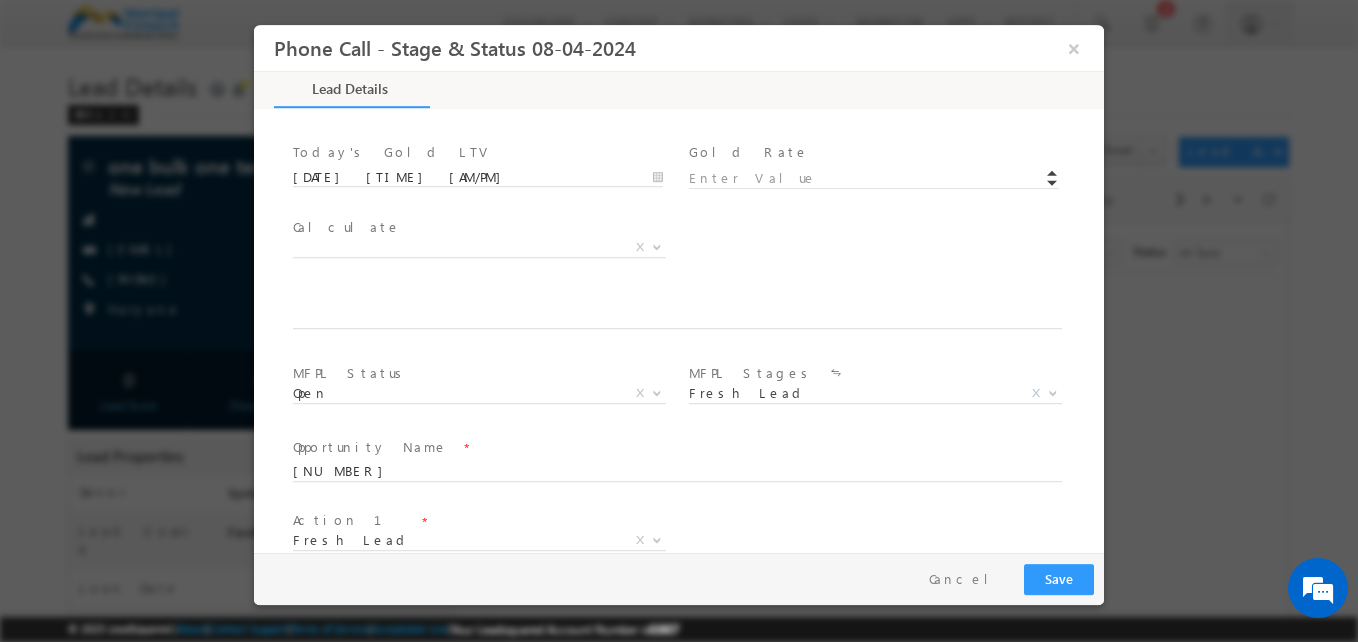 scroll, scrollTop: 1020, scrollLeft: 0, axis: vertical 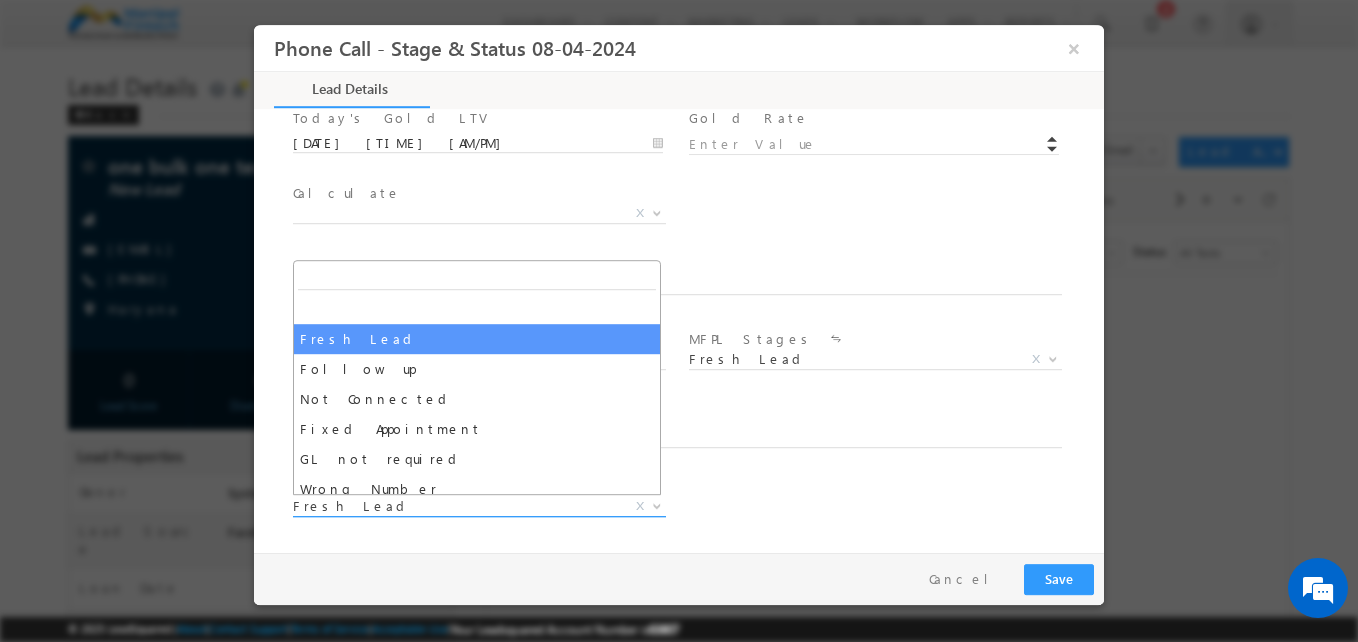click on "Fresh Lead" at bounding box center [455, 506] 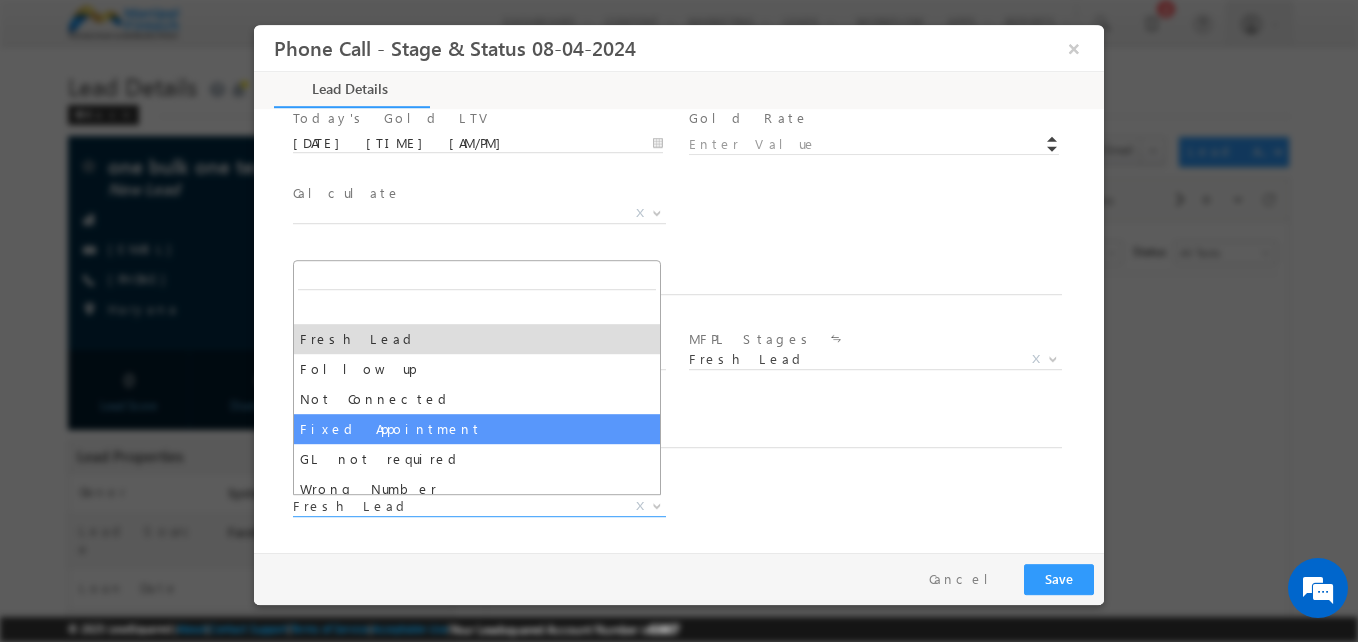 select on "Fixed Appointment" 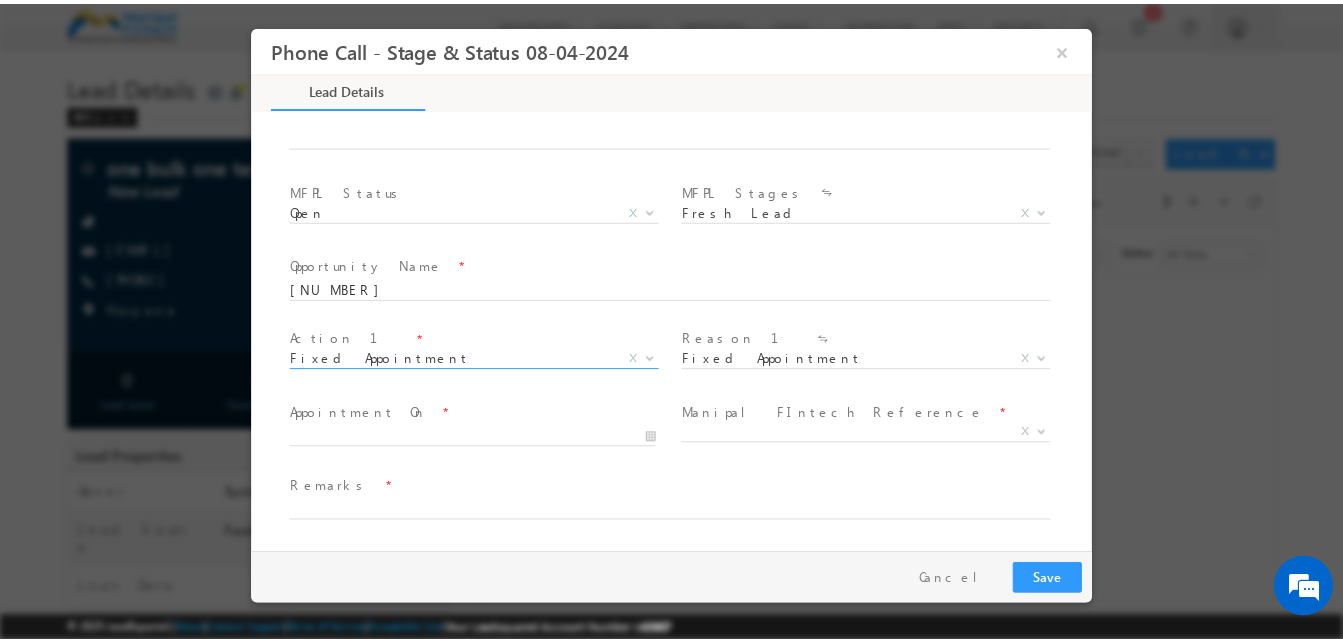 scroll, scrollTop: 1168, scrollLeft: 0, axis: vertical 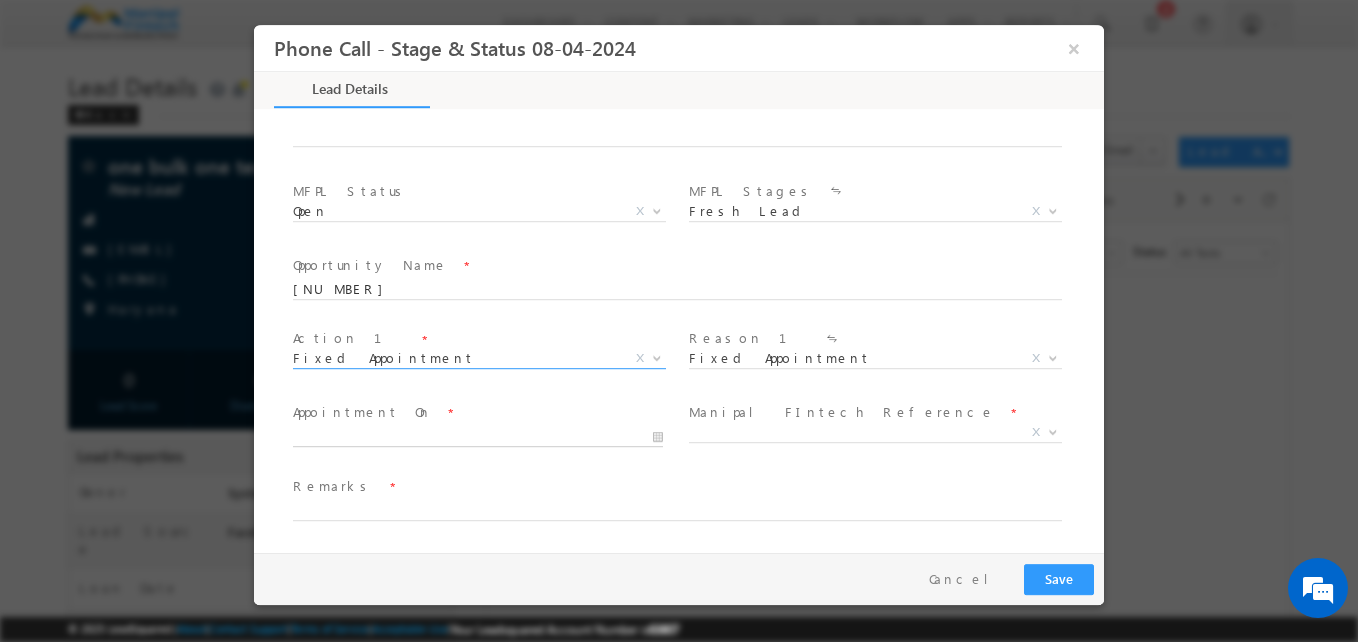 type on "07/17/25 4:03 PM" 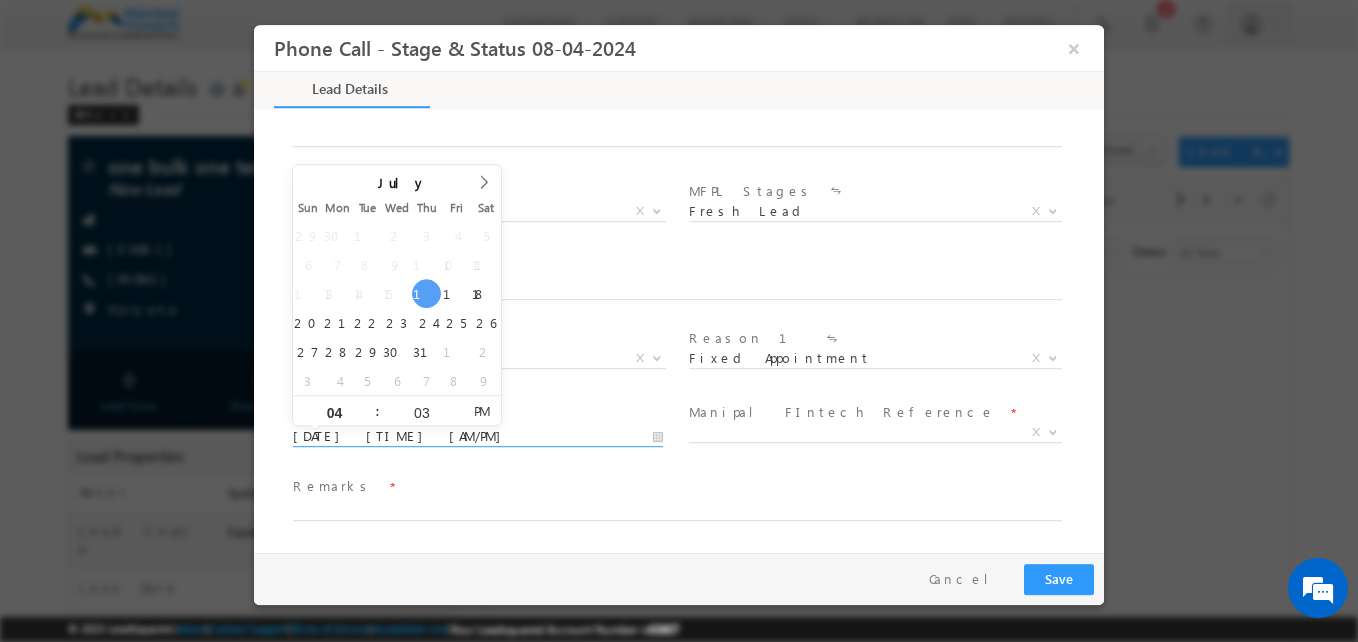 click on "07/17/25 4:03 PM" at bounding box center (478, 437) 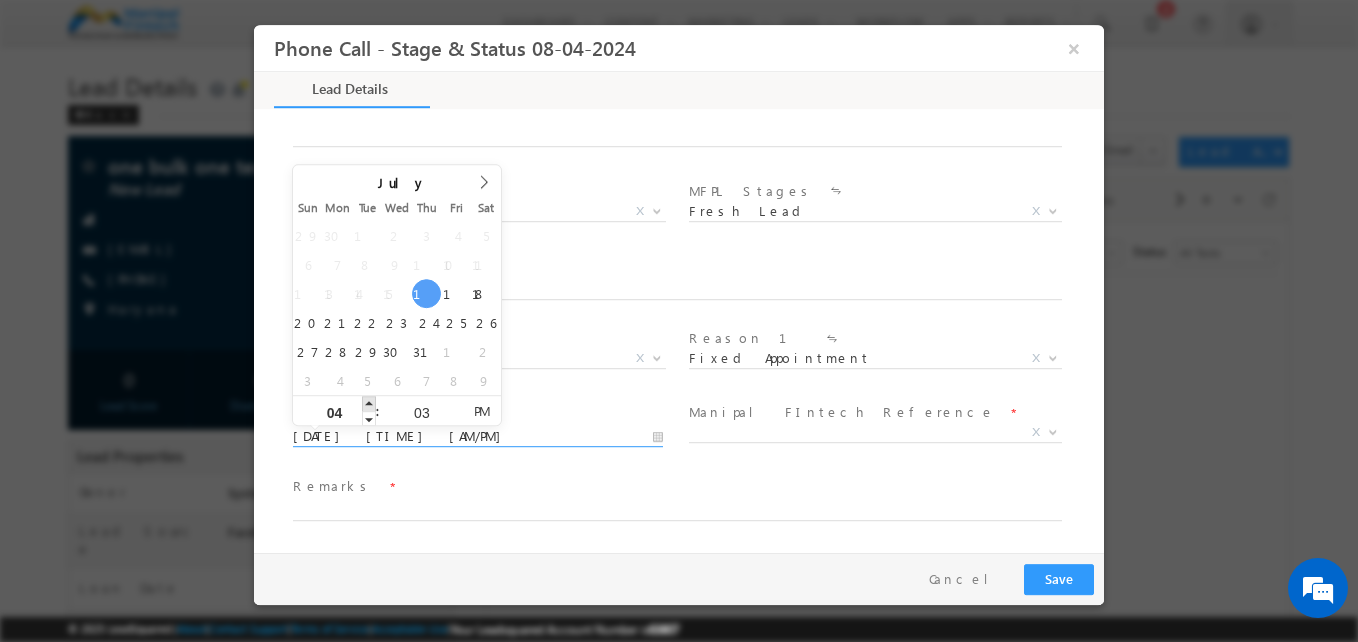 type on "07/17/25 5:03 PM" 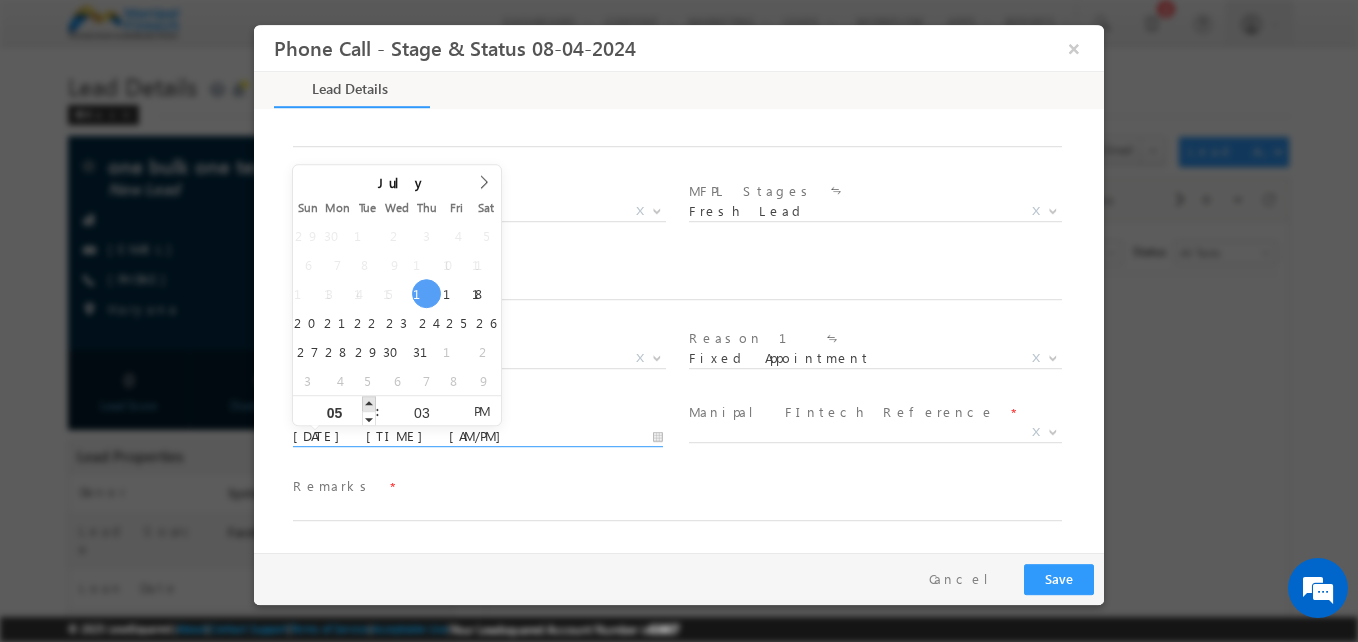 click at bounding box center (369, 403) 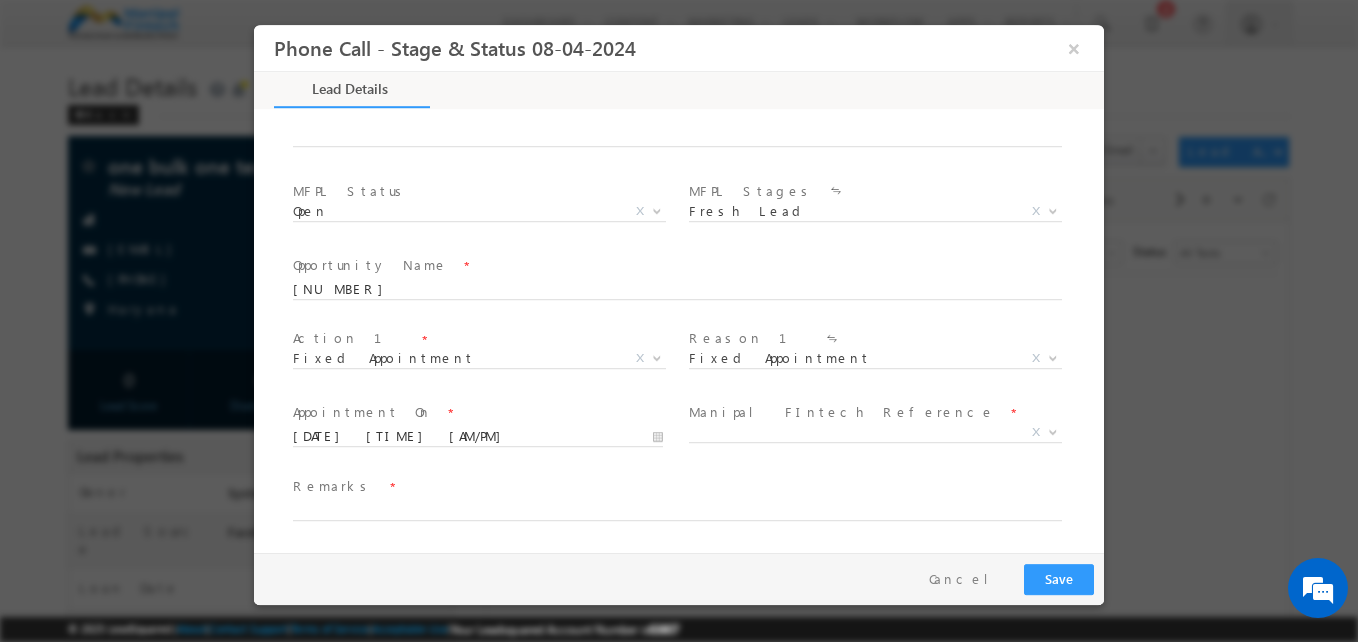 click at bounding box center (477, 457) 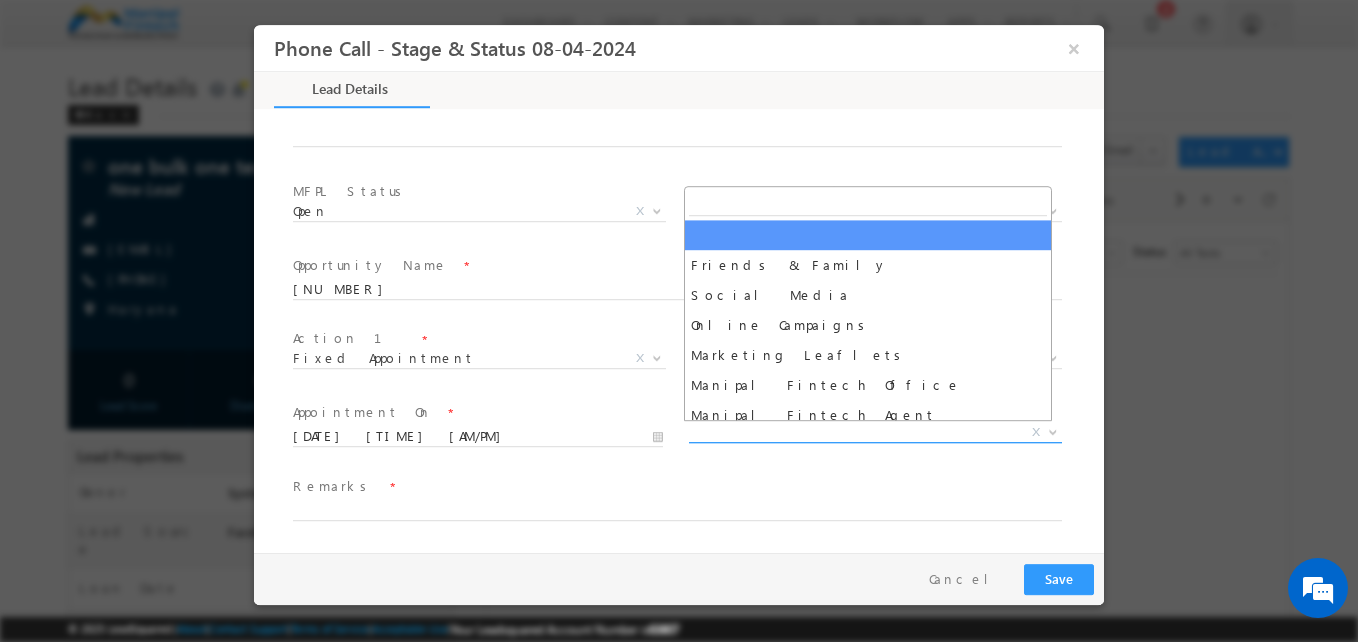 click on "X" at bounding box center (875, 433) 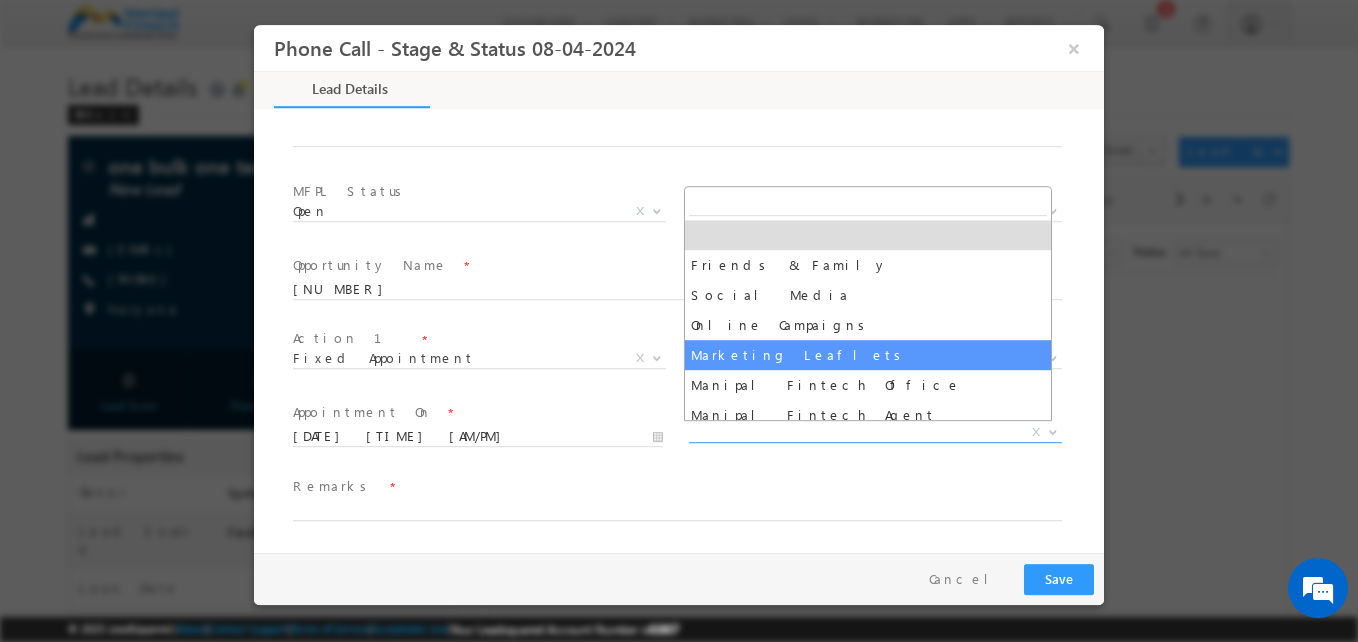 select on "Marketing Leaflets" 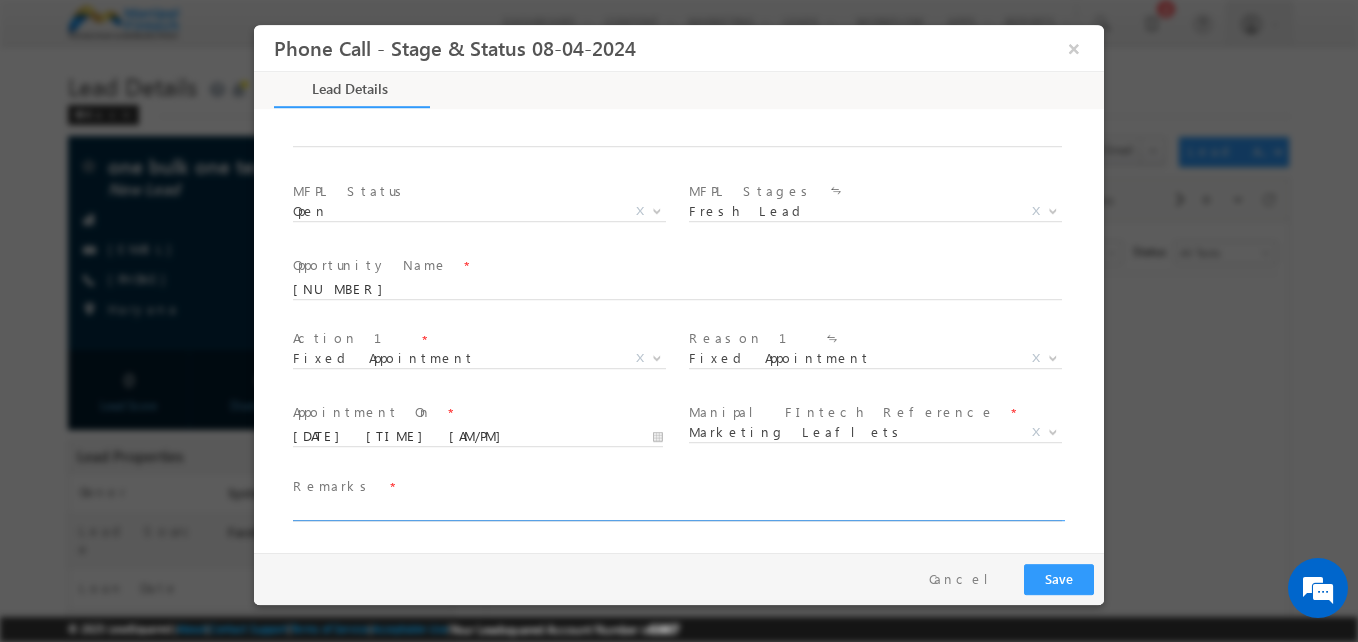 click at bounding box center (677, 511) 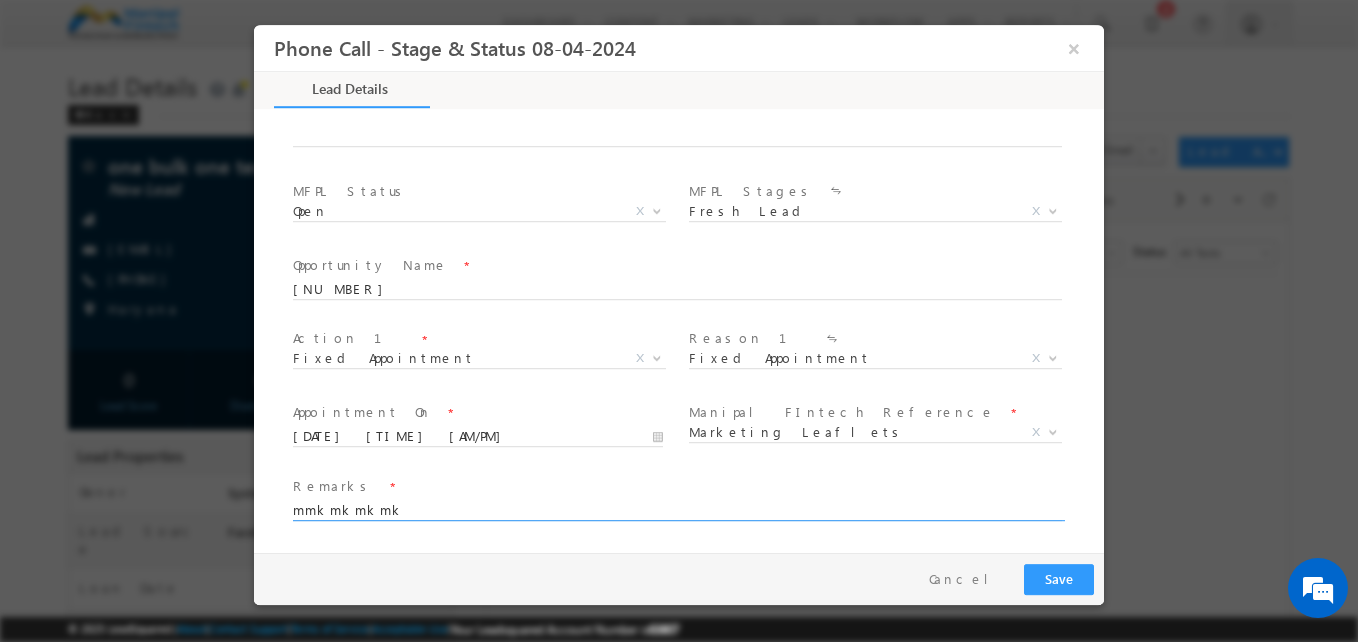 type on "mmkmkmkmk" 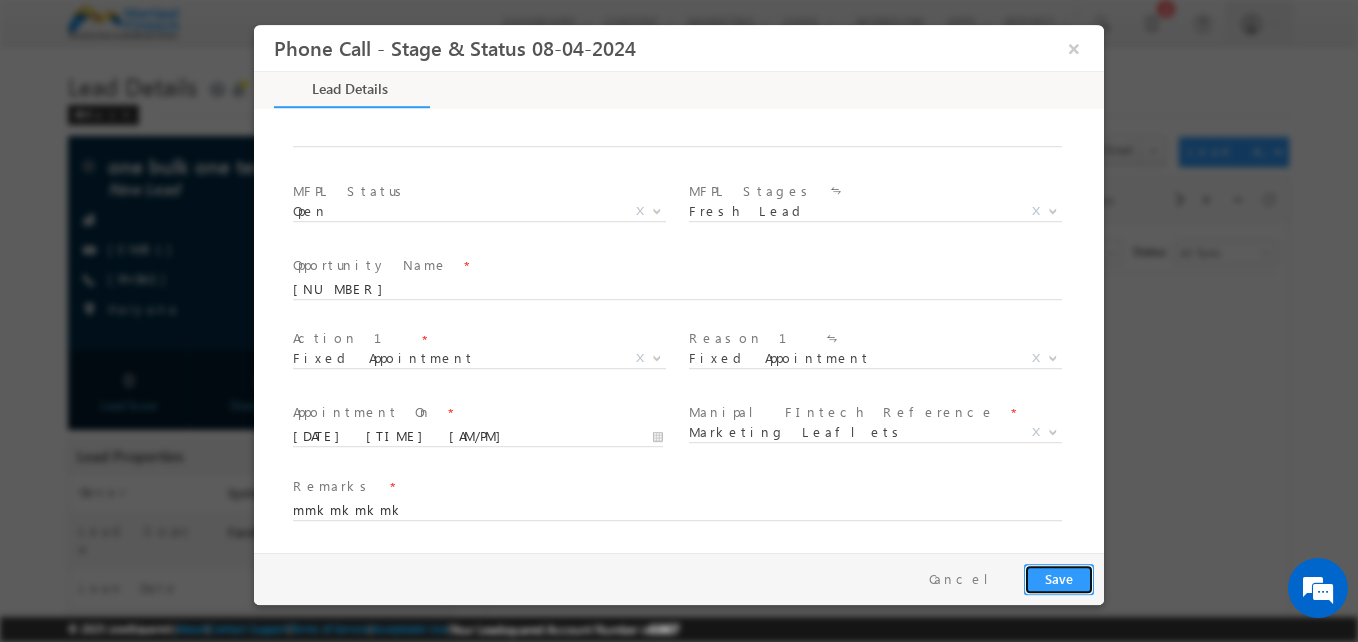click on "Save" at bounding box center [1059, 579] 